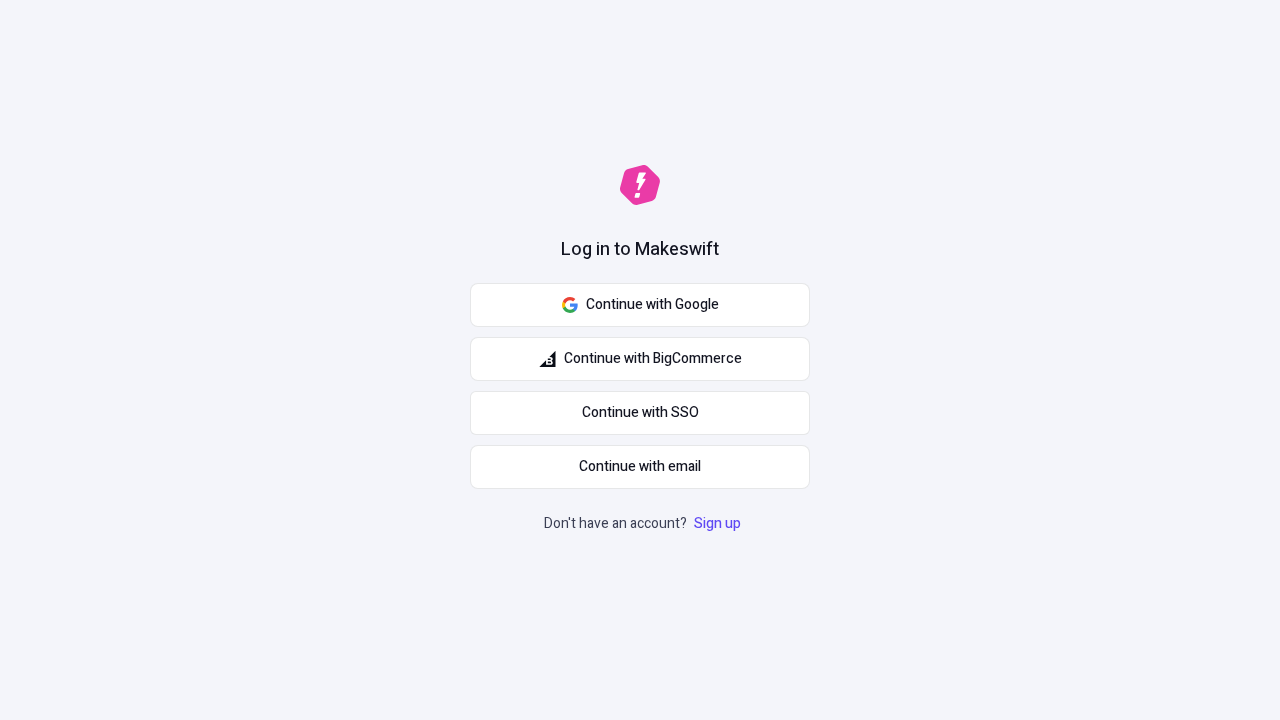 scroll, scrollTop: 0, scrollLeft: 0, axis: both 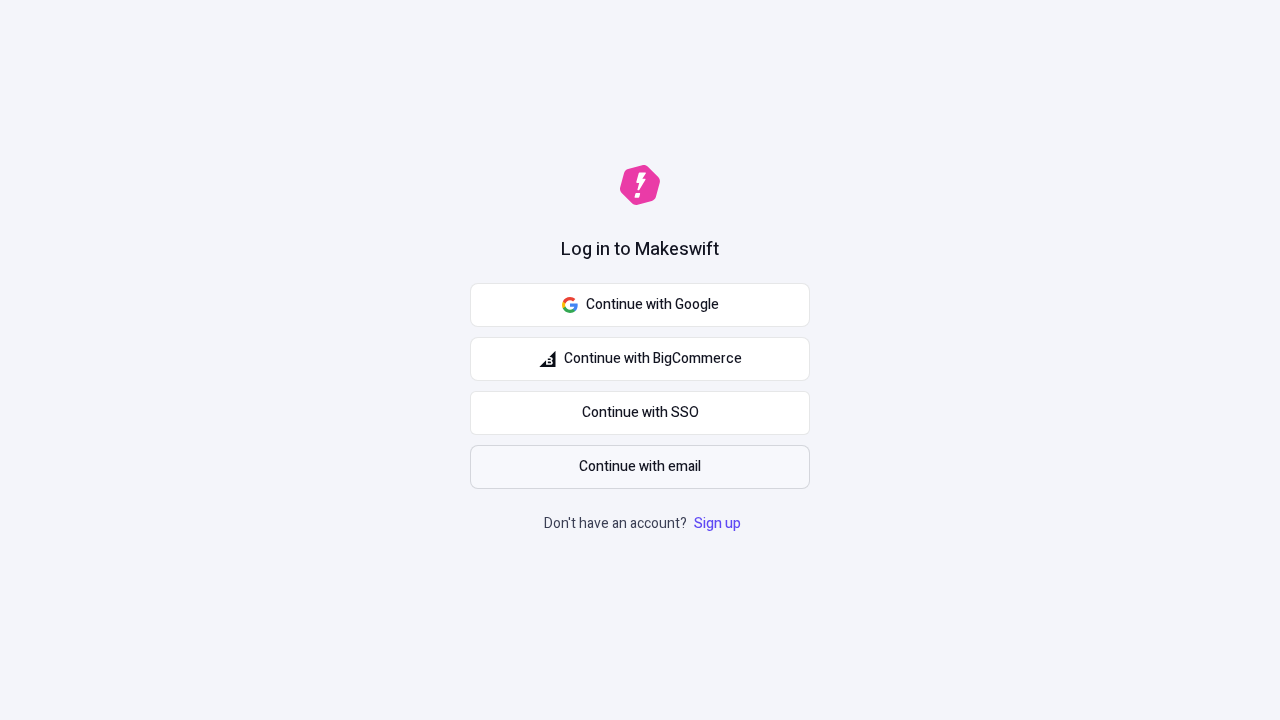 click on "Continue with email" at bounding box center (640, 467) 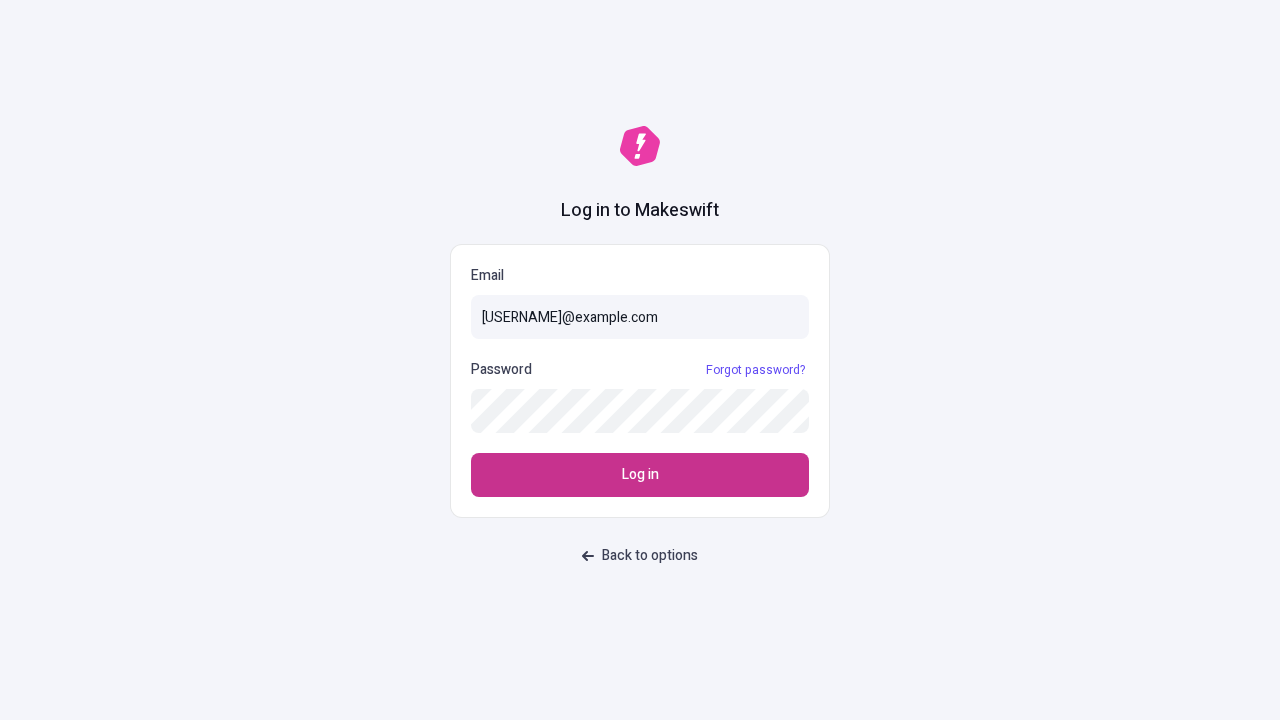 click on "Log in" at bounding box center (640, 475) 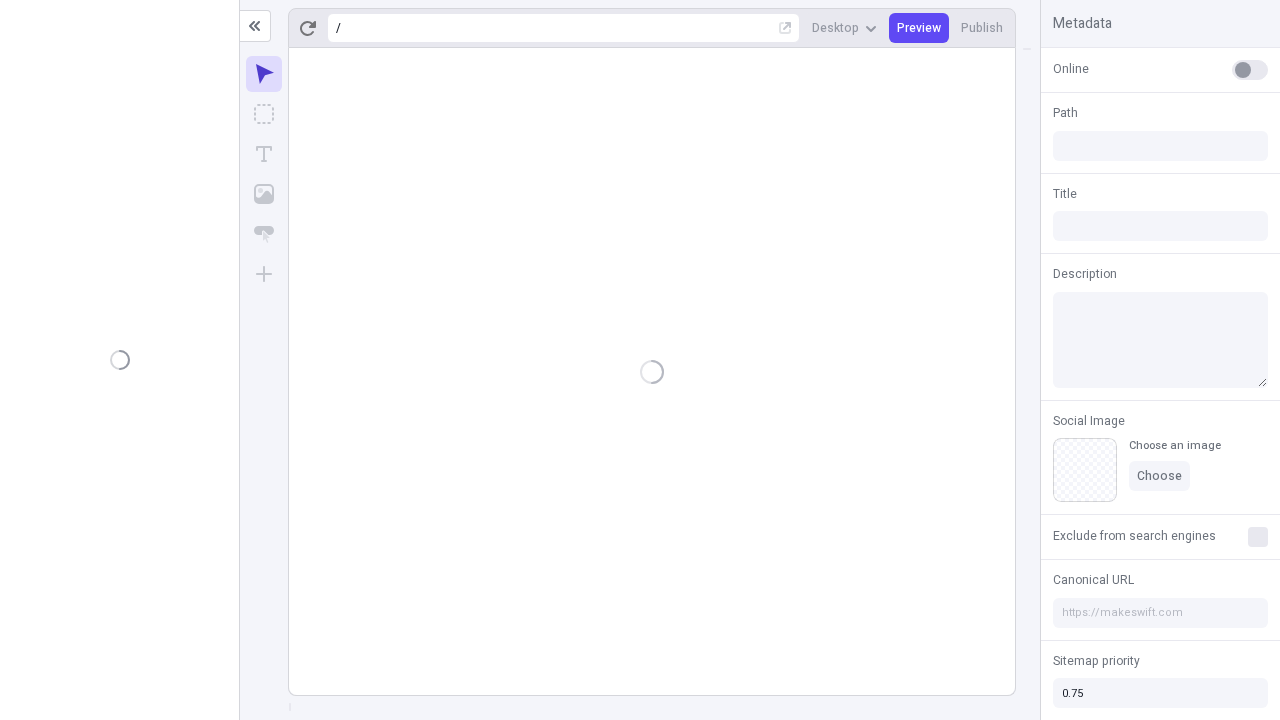 scroll, scrollTop: 0, scrollLeft: 0, axis: both 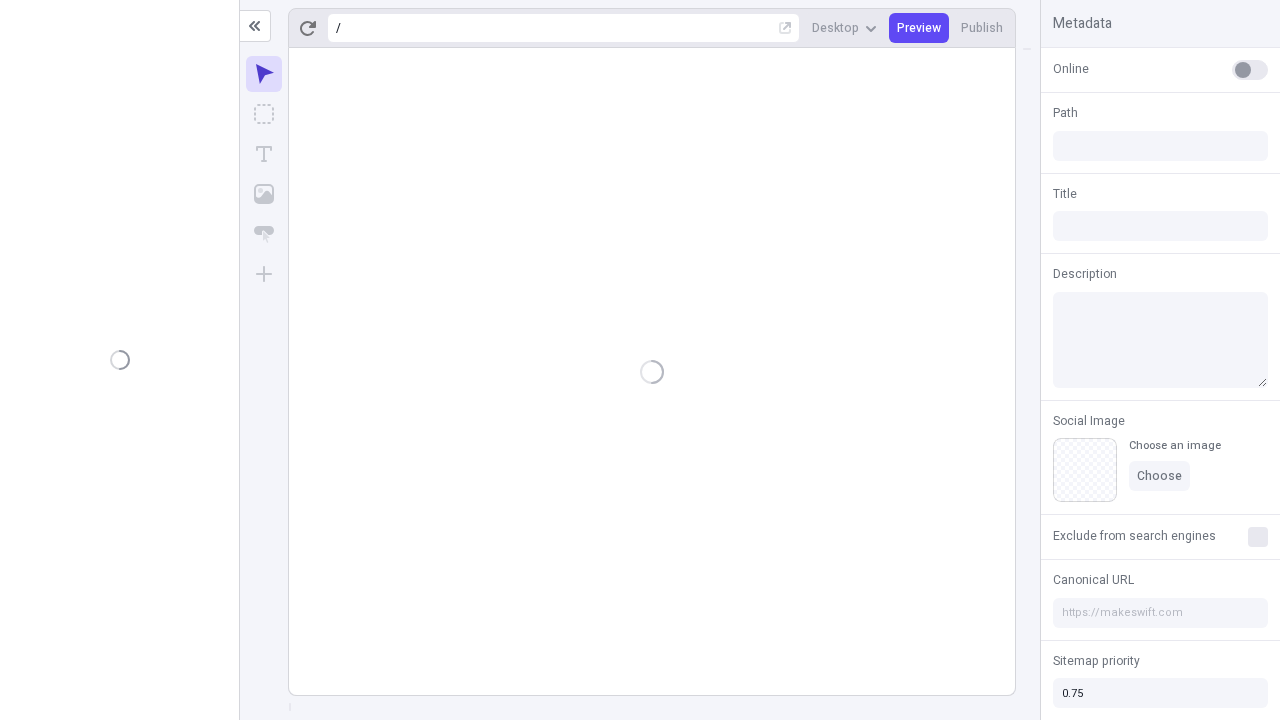 type on "/deep-link-conicio" 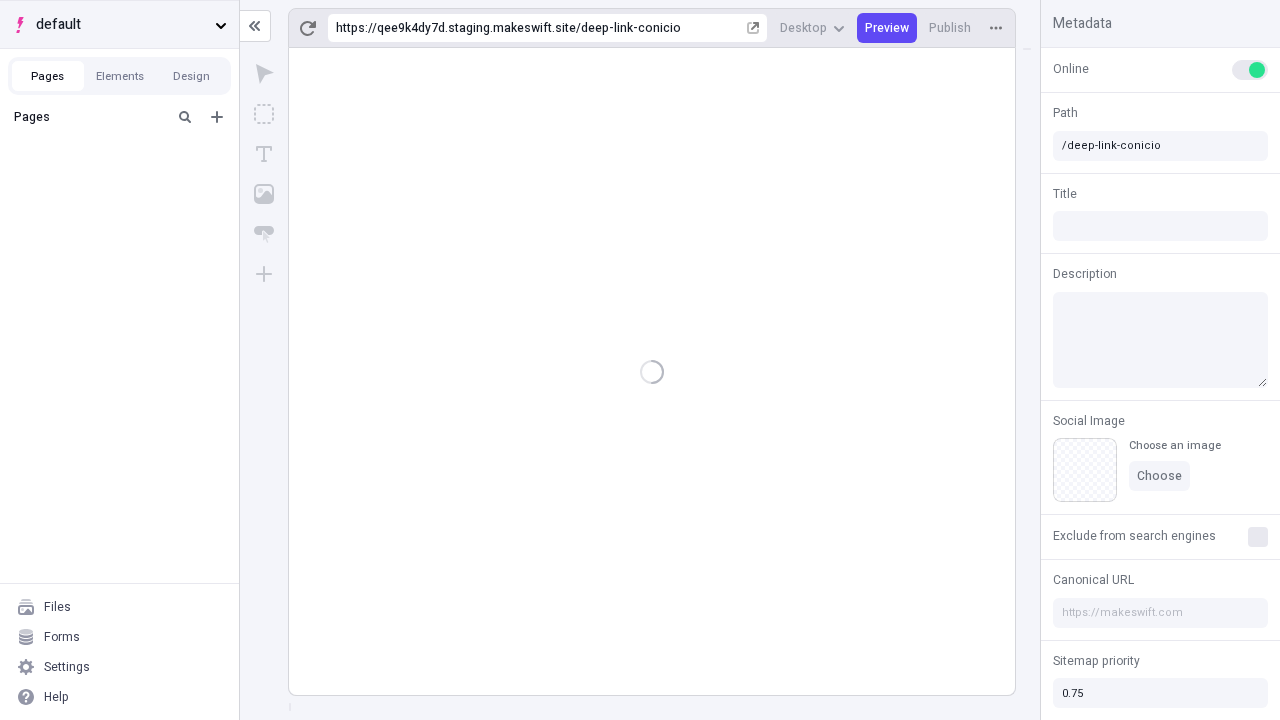 click on "default" at bounding box center [121, 25] 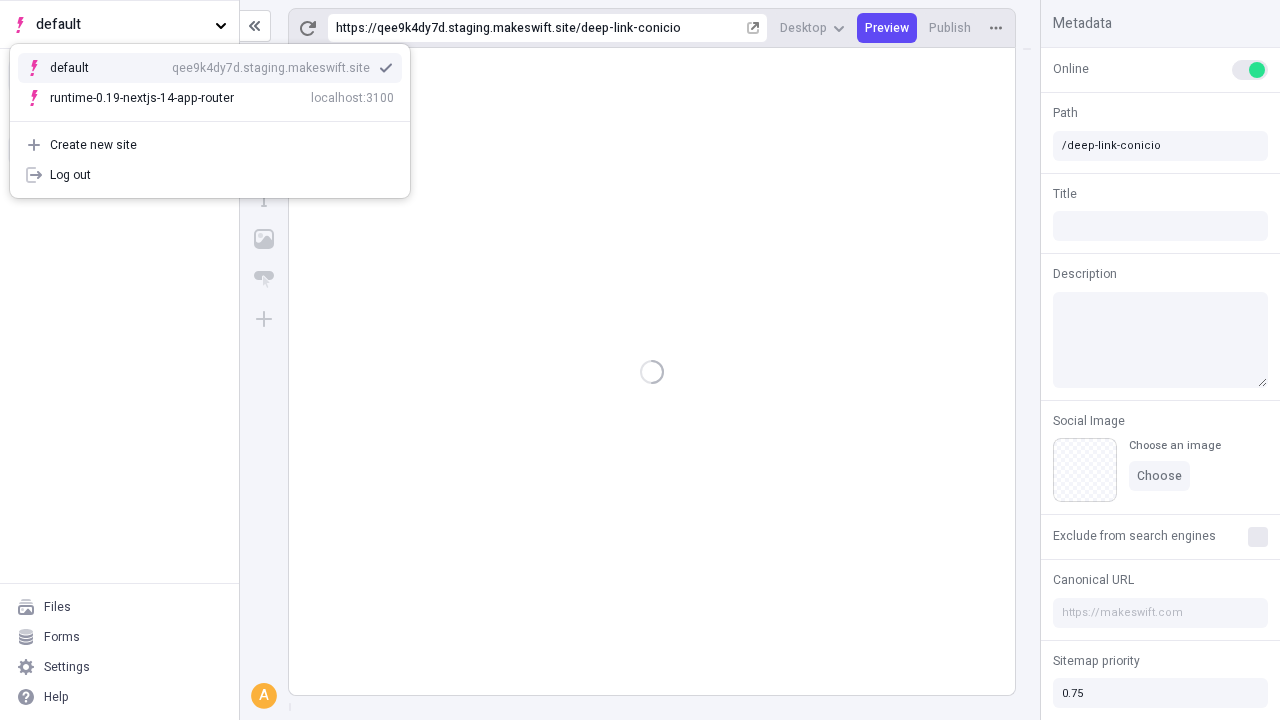 click on "Create new site" at bounding box center (222, 145) 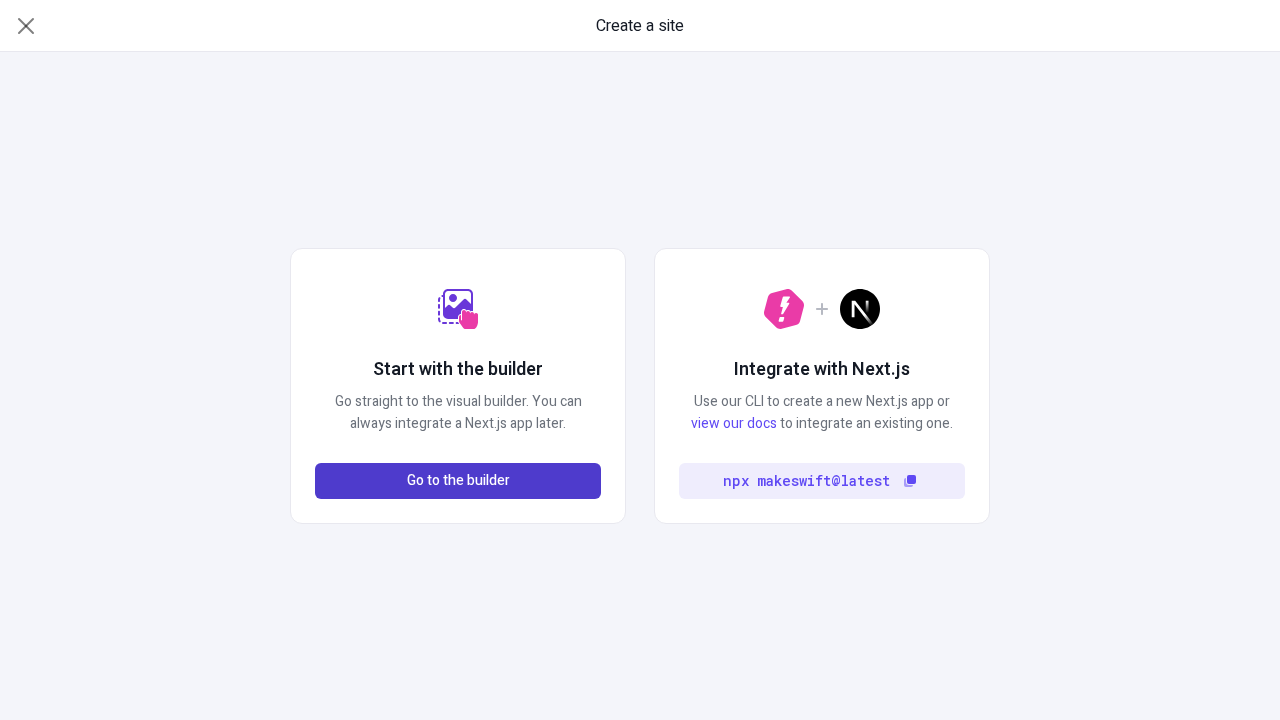 click on "Go to the builder" at bounding box center (458, 481) 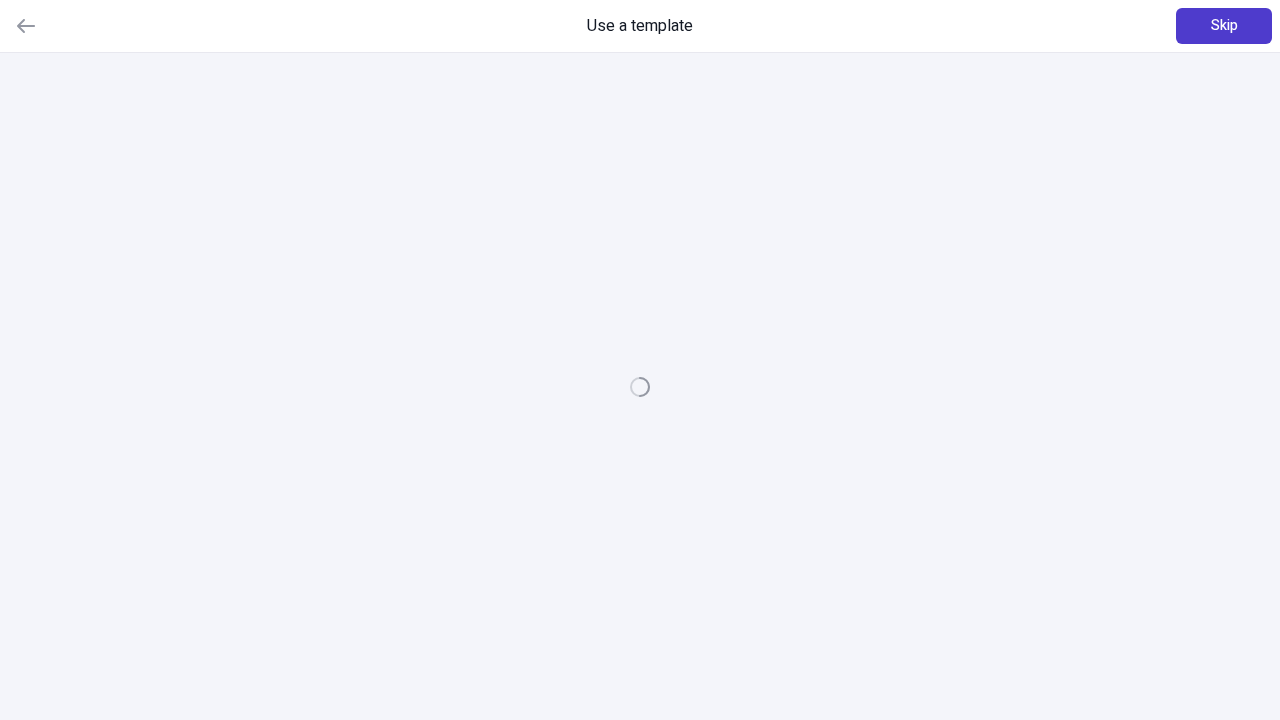 click on "Skip" at bounding box center (1224, 26) 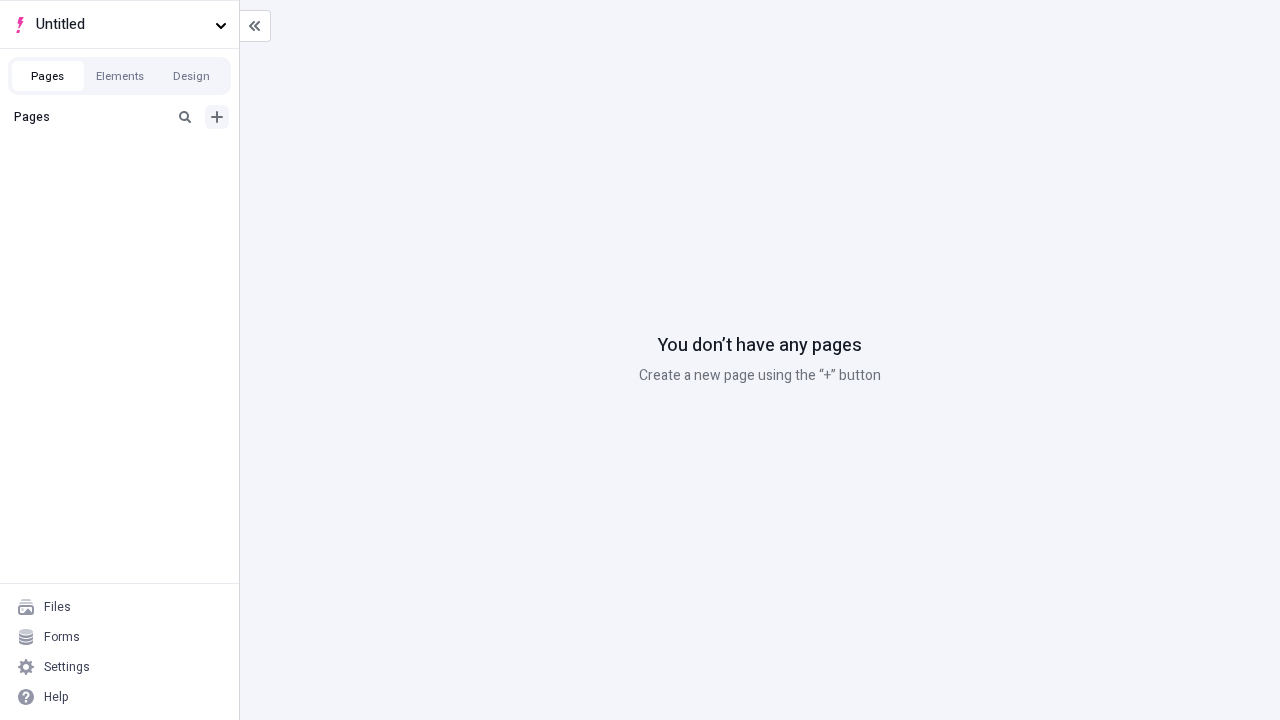 click 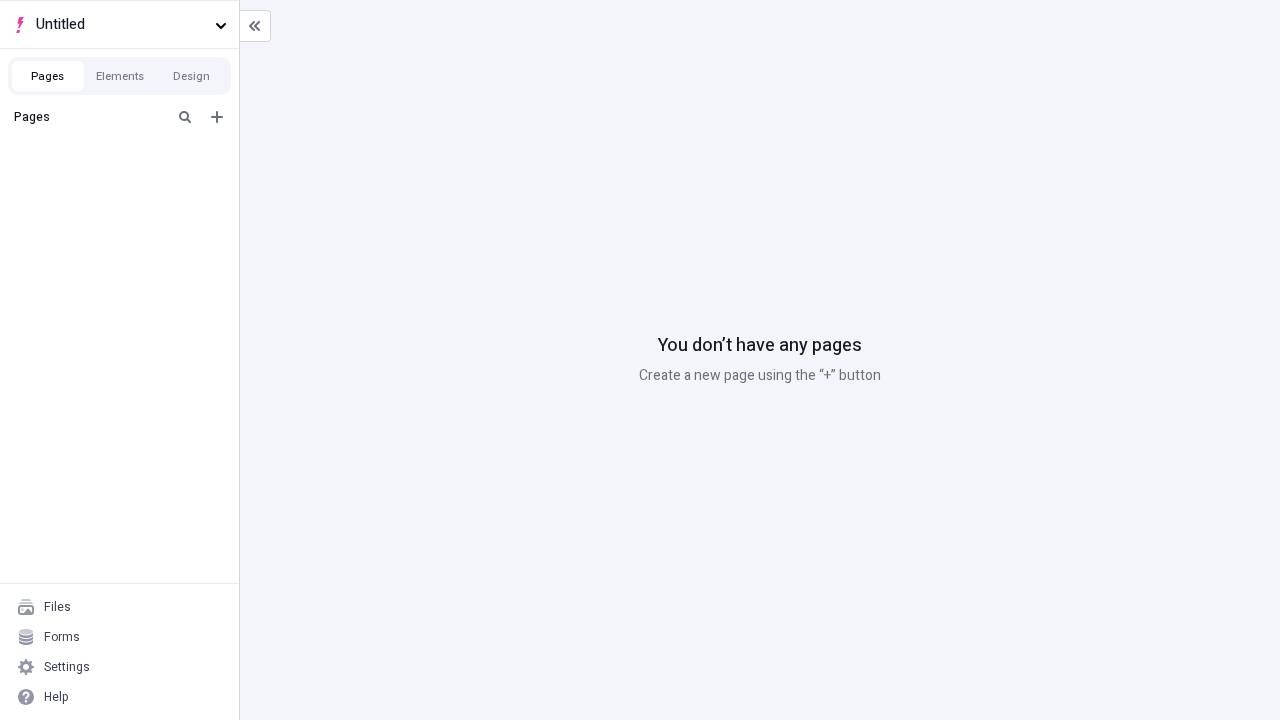 click on "Blank page" at bounding box center [125, 182] 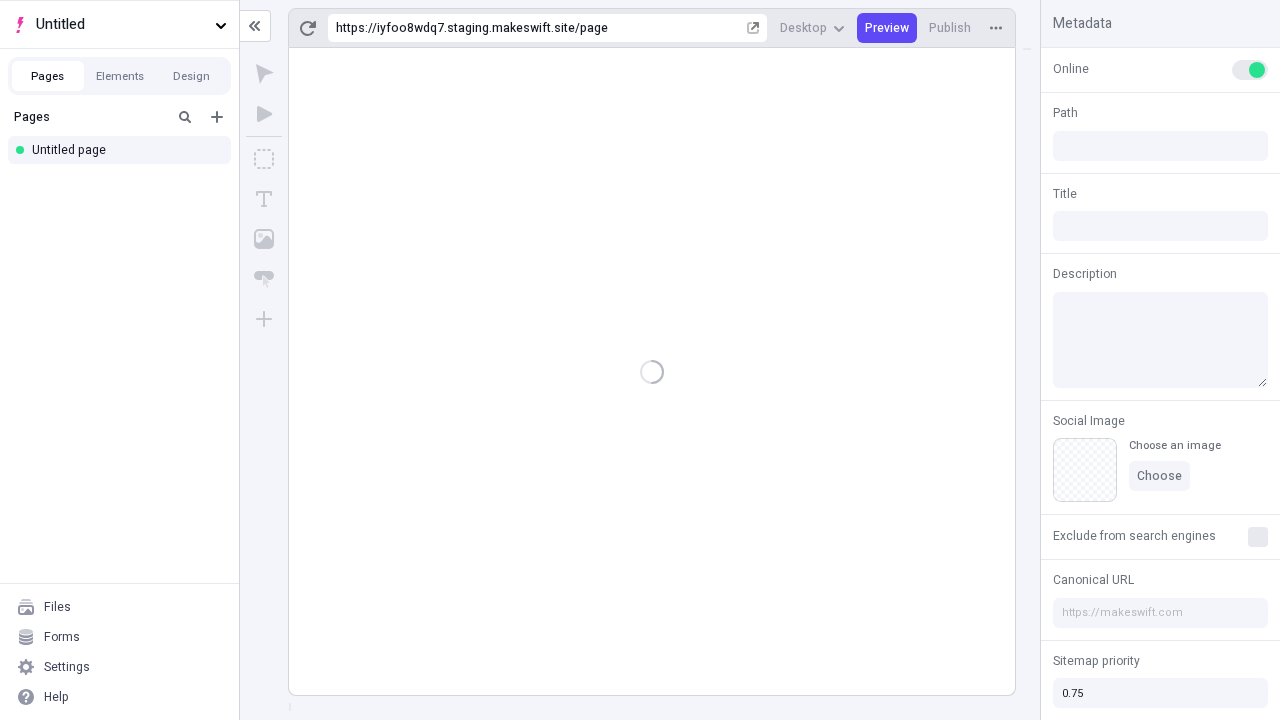 type on "/page" 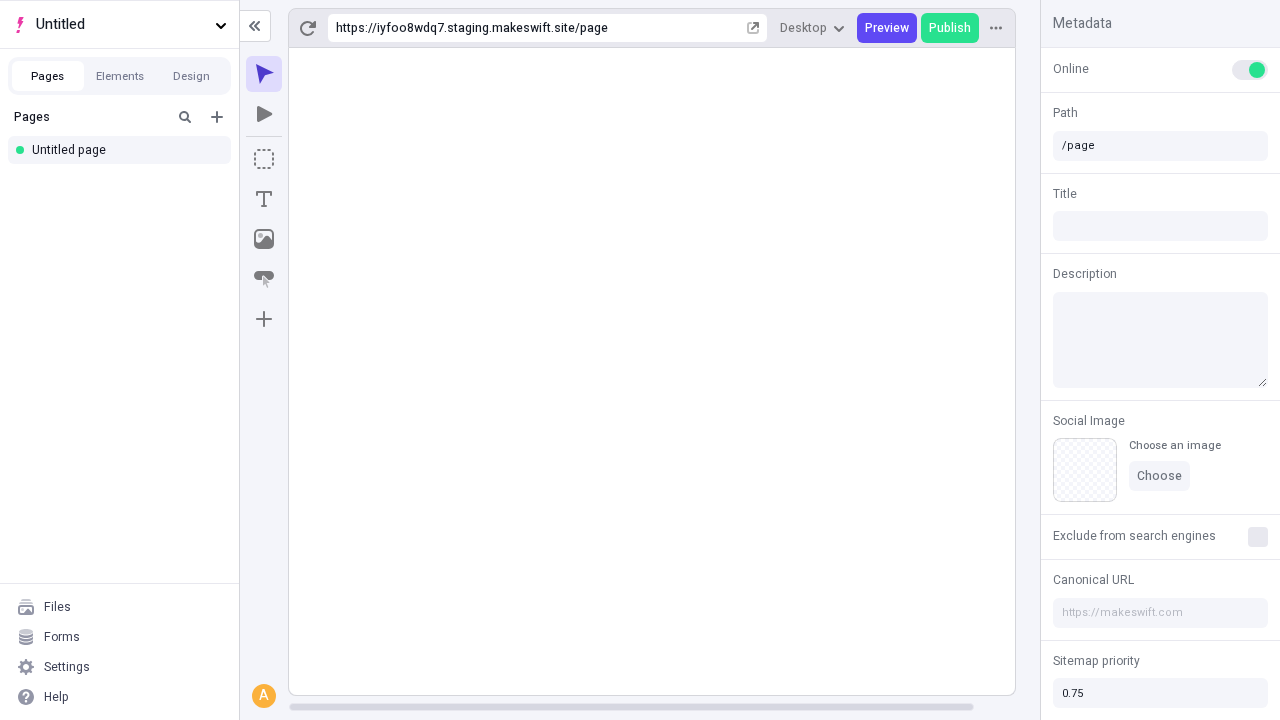 click 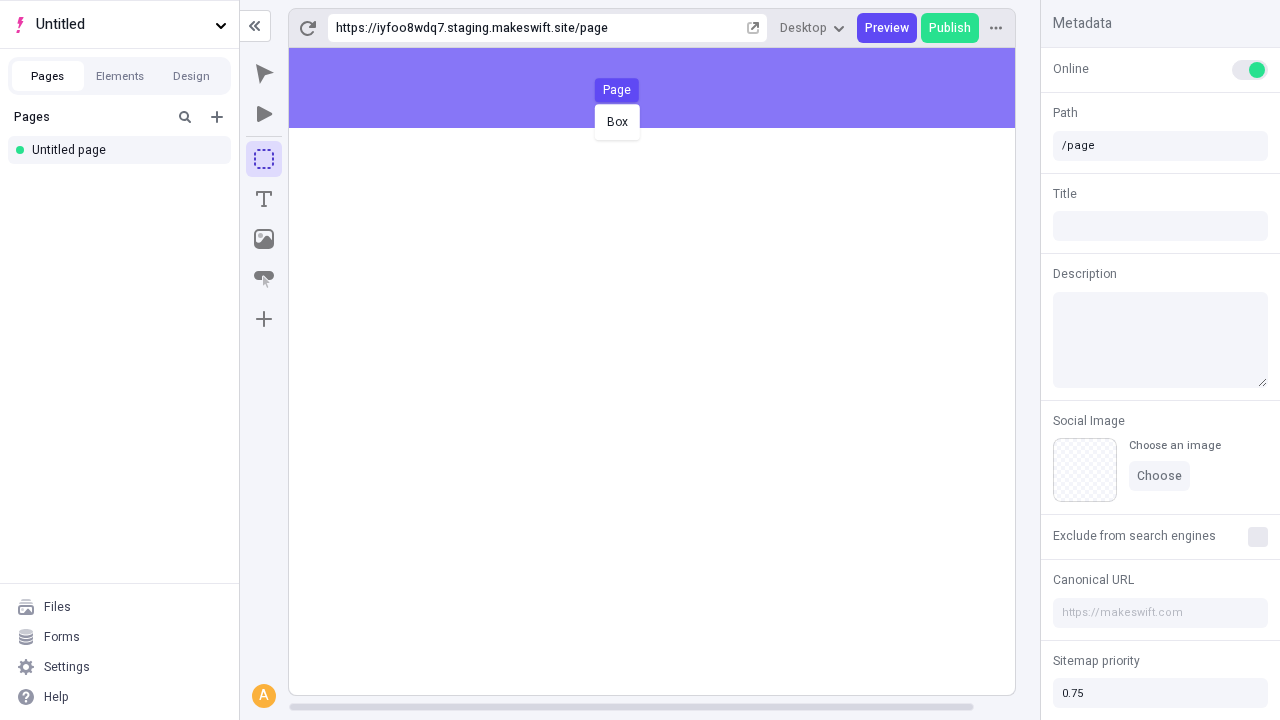 click on "Box Page" at bounding box center [640, 360] 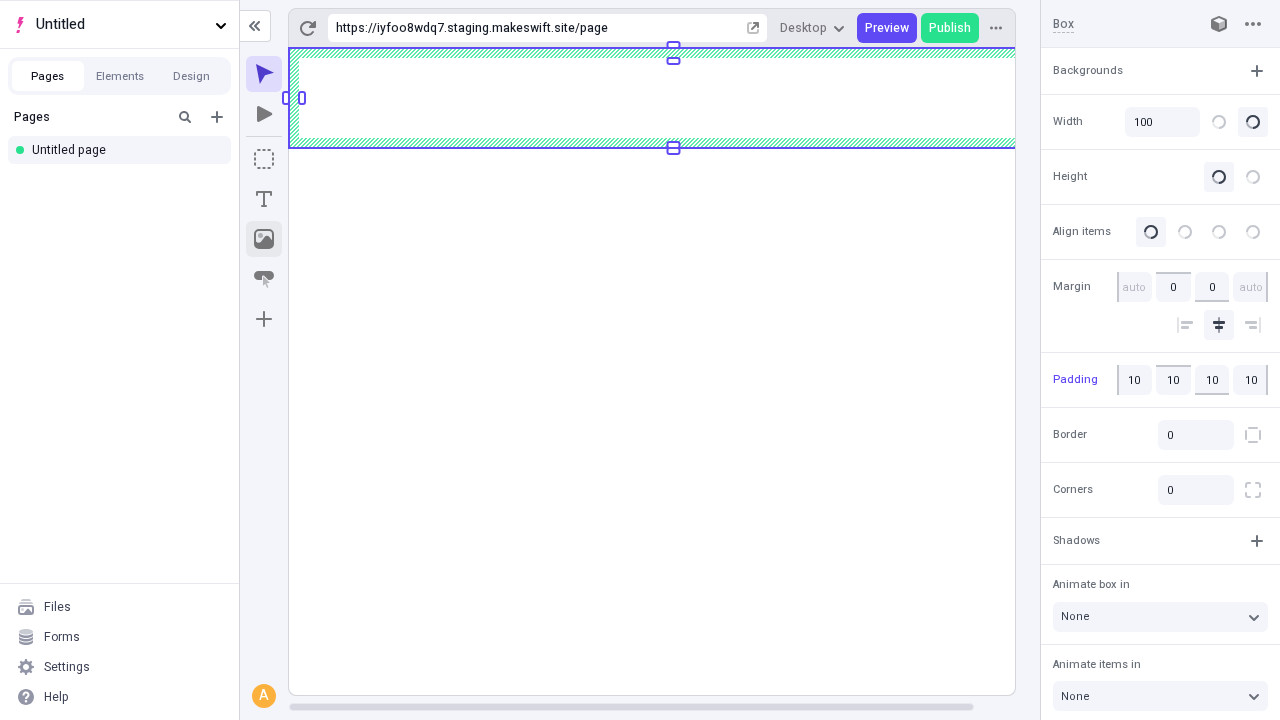 click 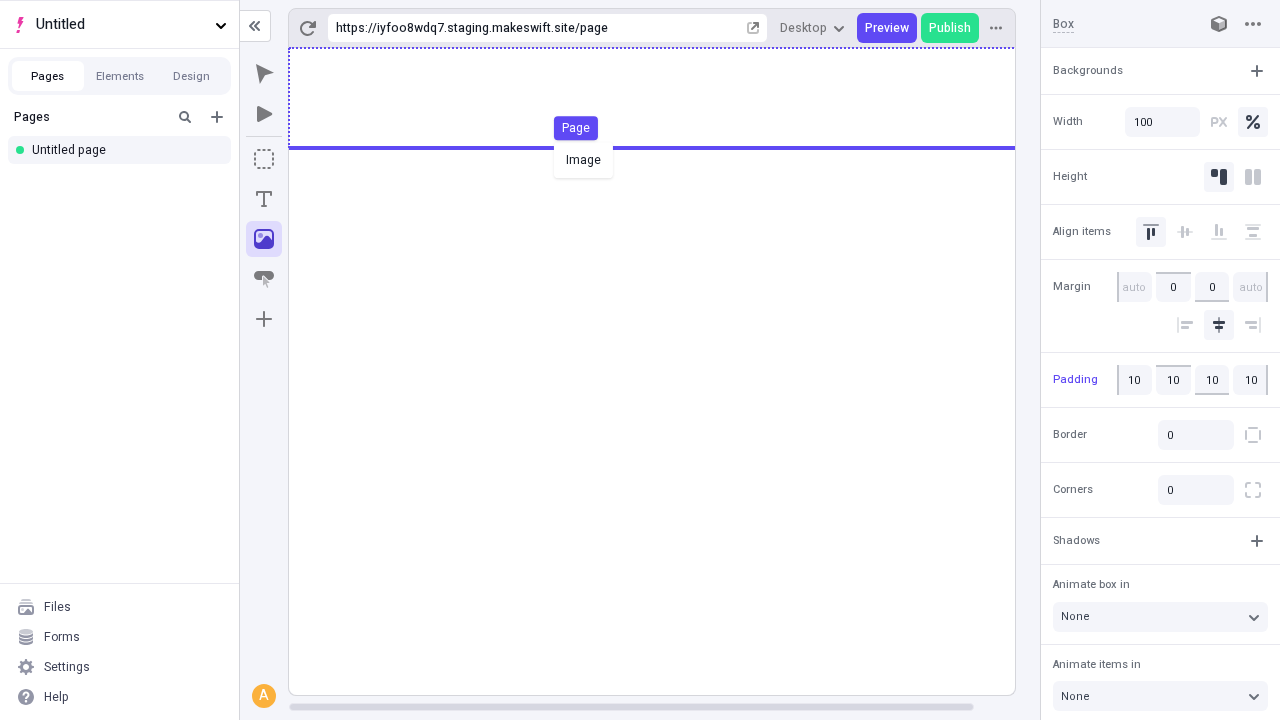 click on "Image Page" at bounding box center (640, 360) 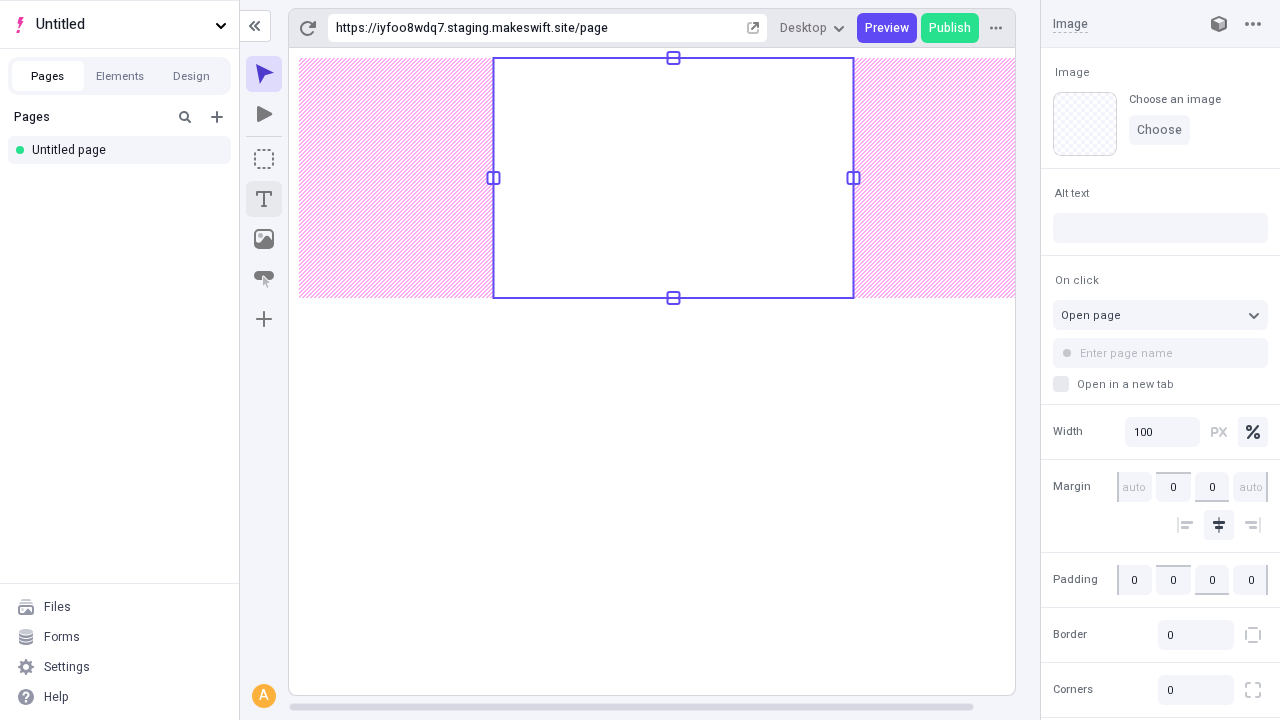 click 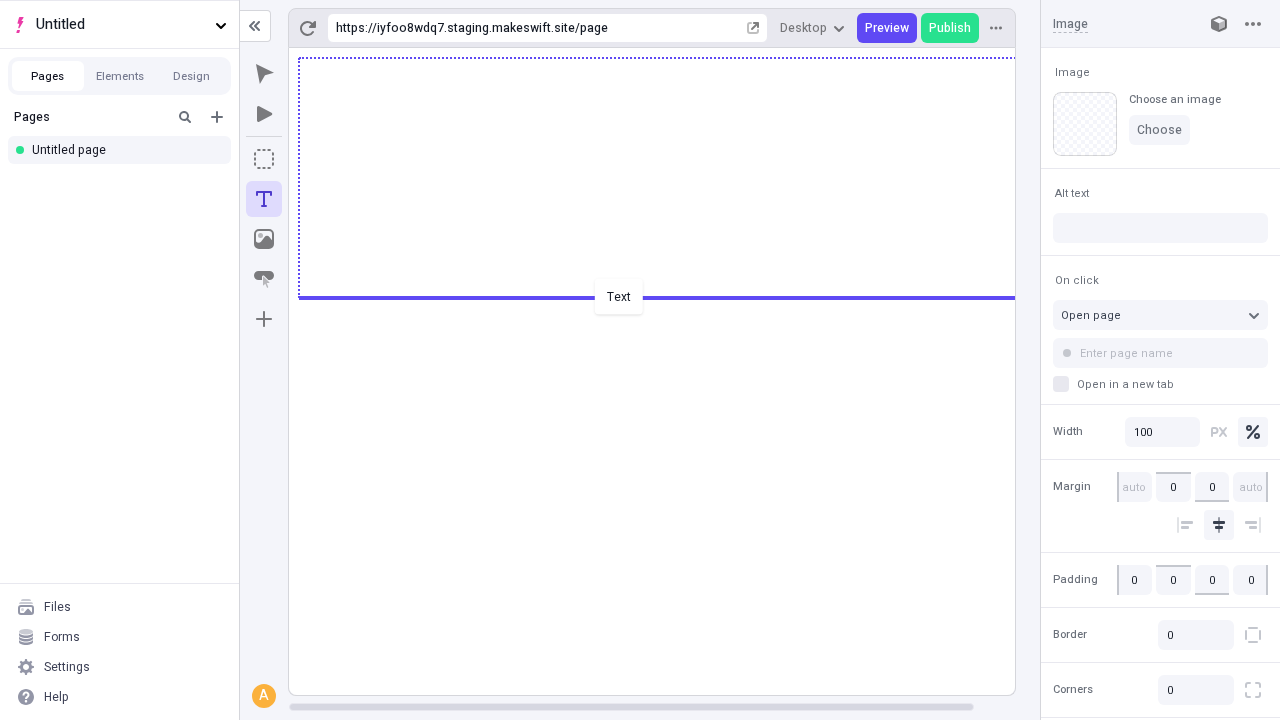 click on "Text" at bounding box center (640, 360) 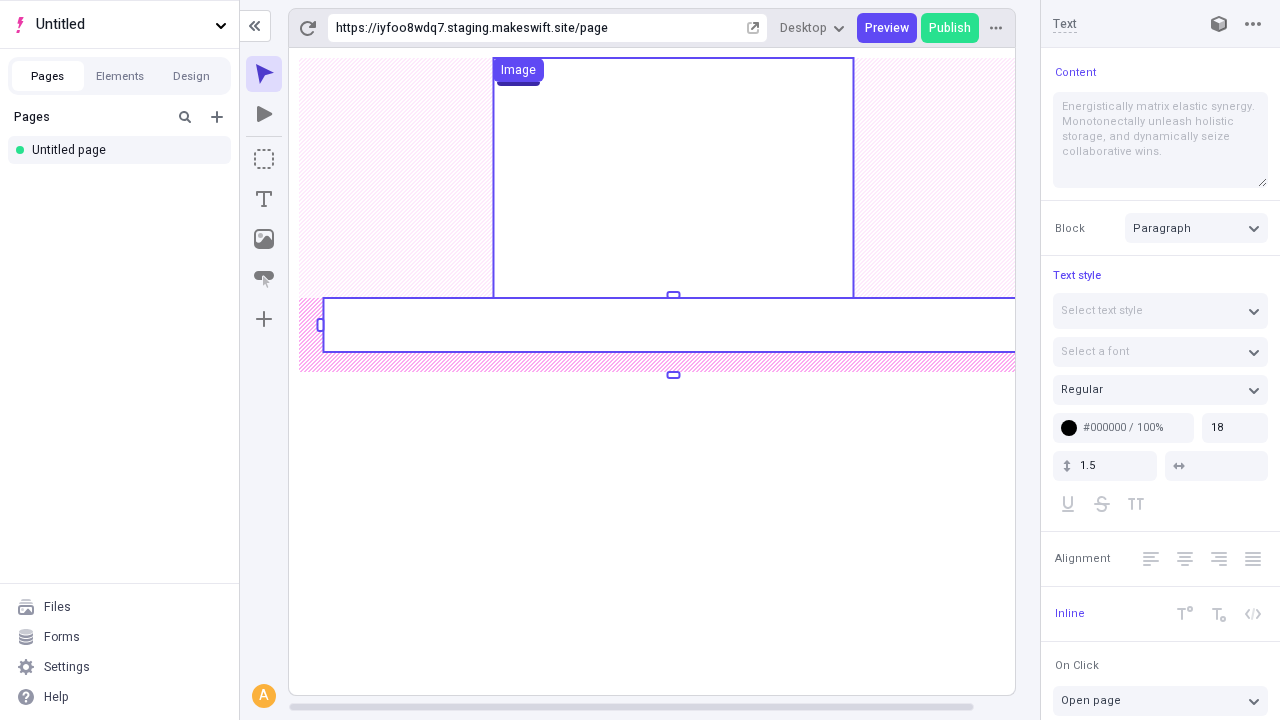 click 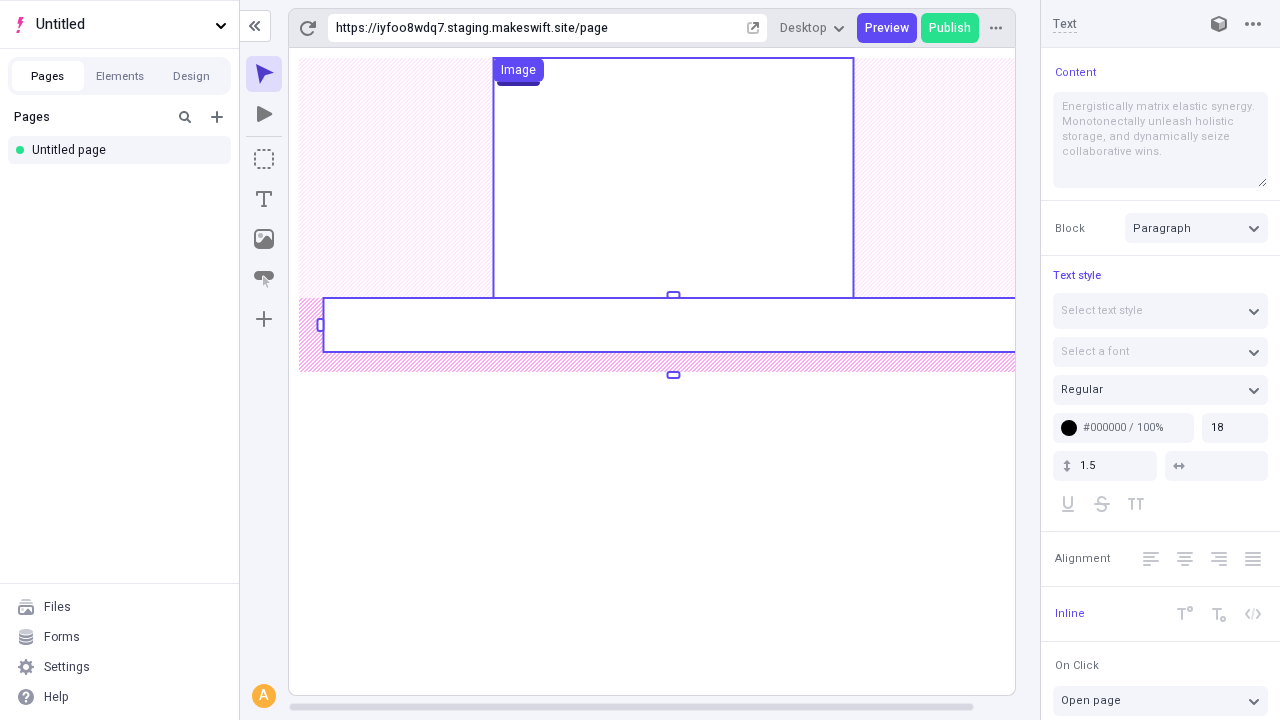 click 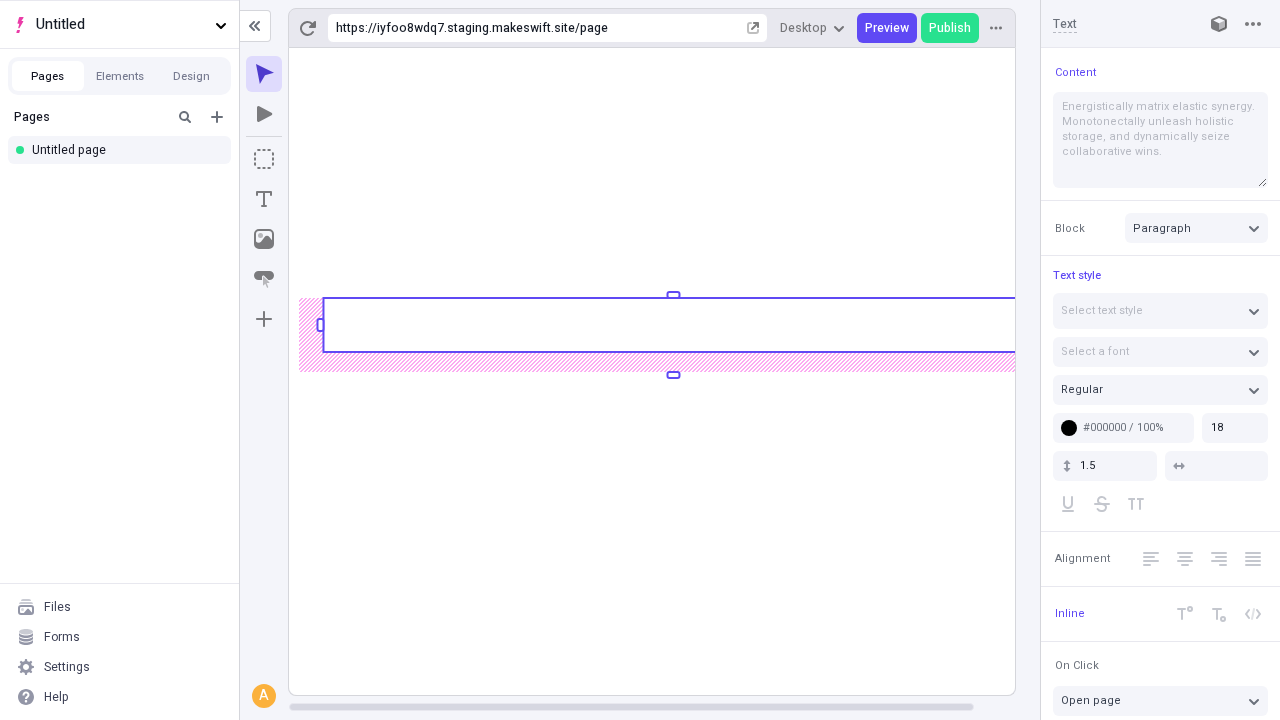 click 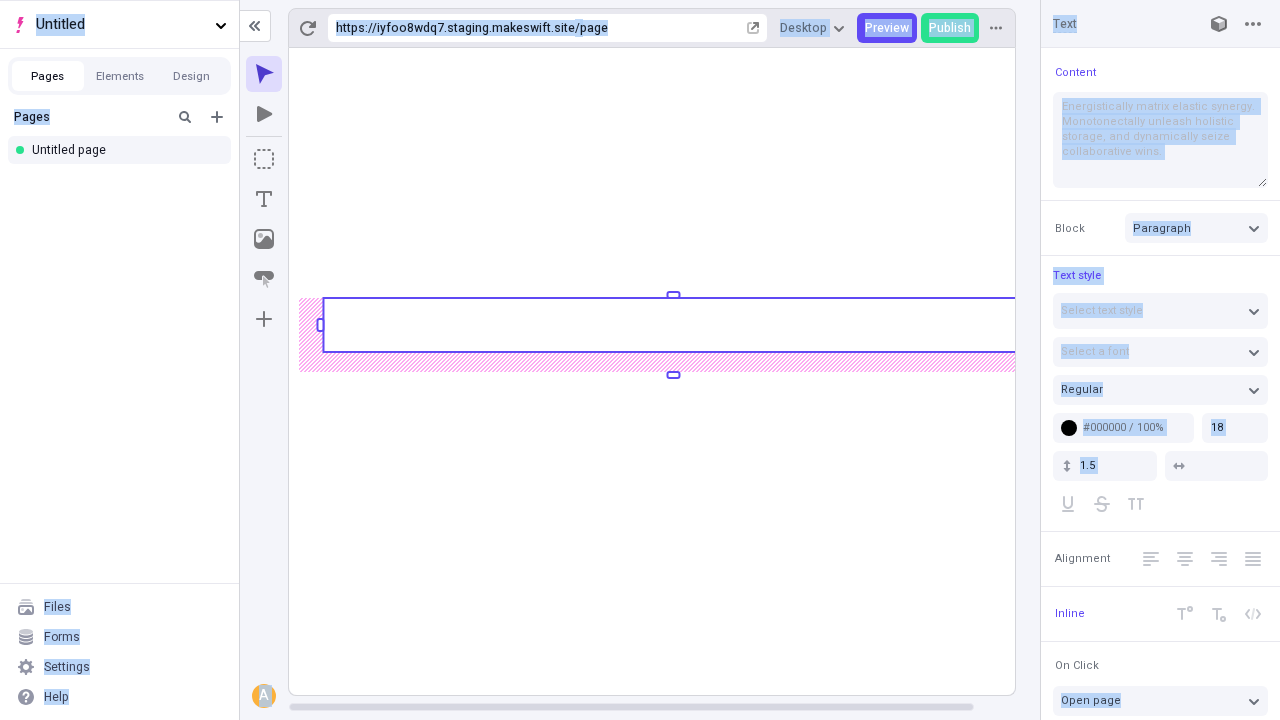 click 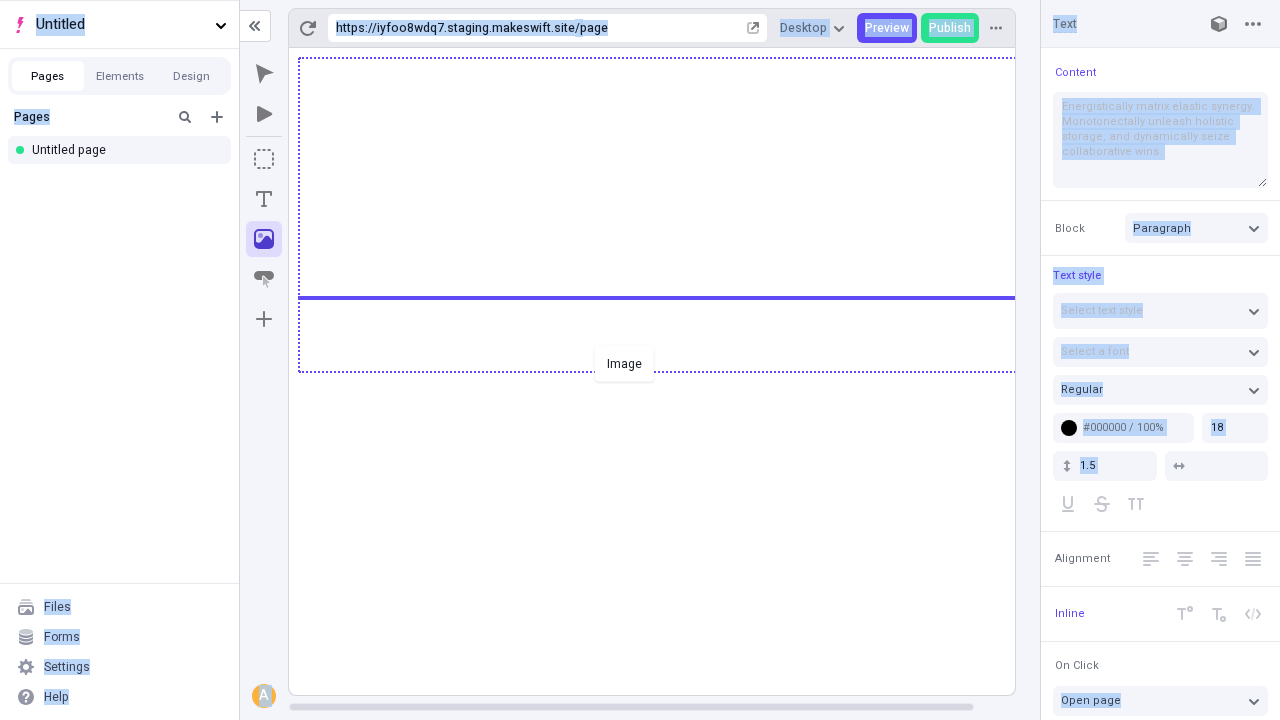 click on "Image" at bounding box center [640, 360] 